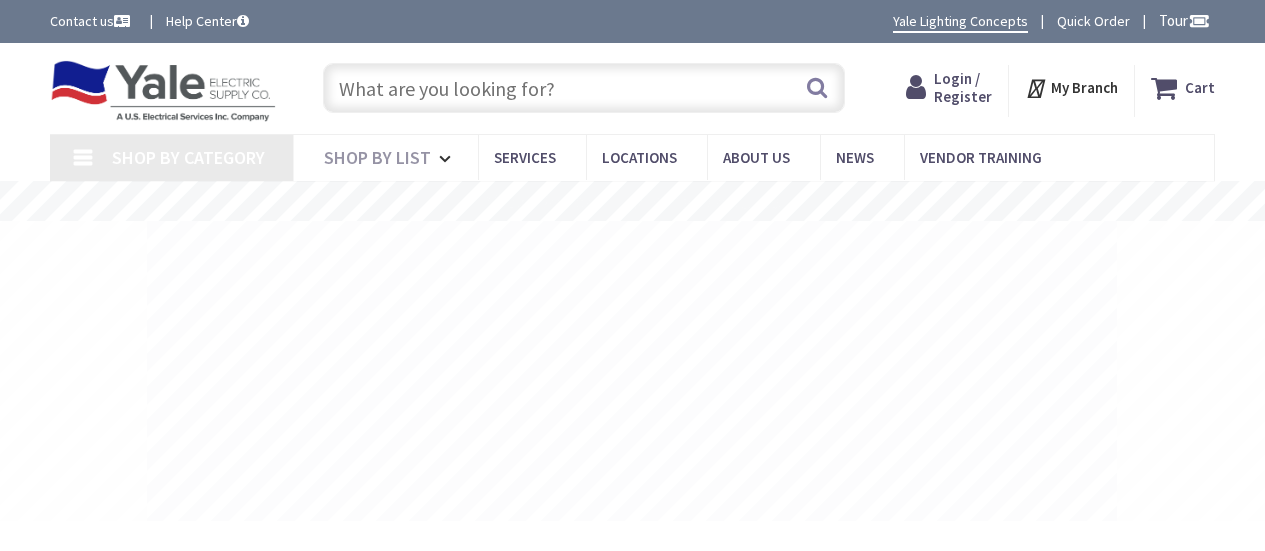 type on "[PERSON_NAME], [PERSON_NAME], [GEOGRAPHIC_DATA], [GEOGRAPHIC_DATA]" 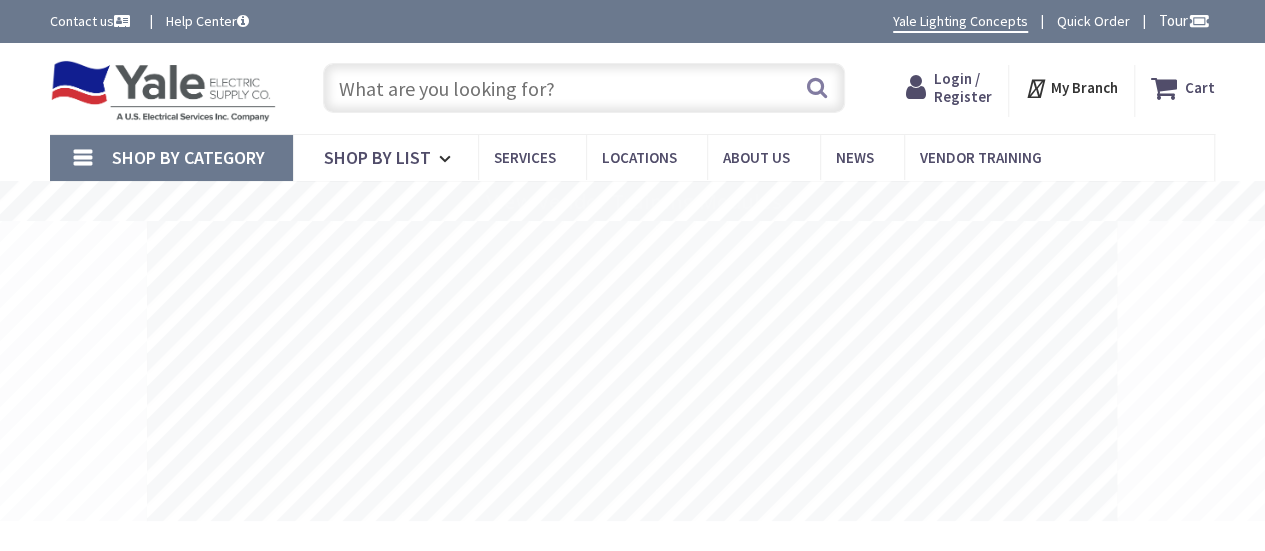 scroll, scrollTop: 0, scrollLeft: 0, axis: both 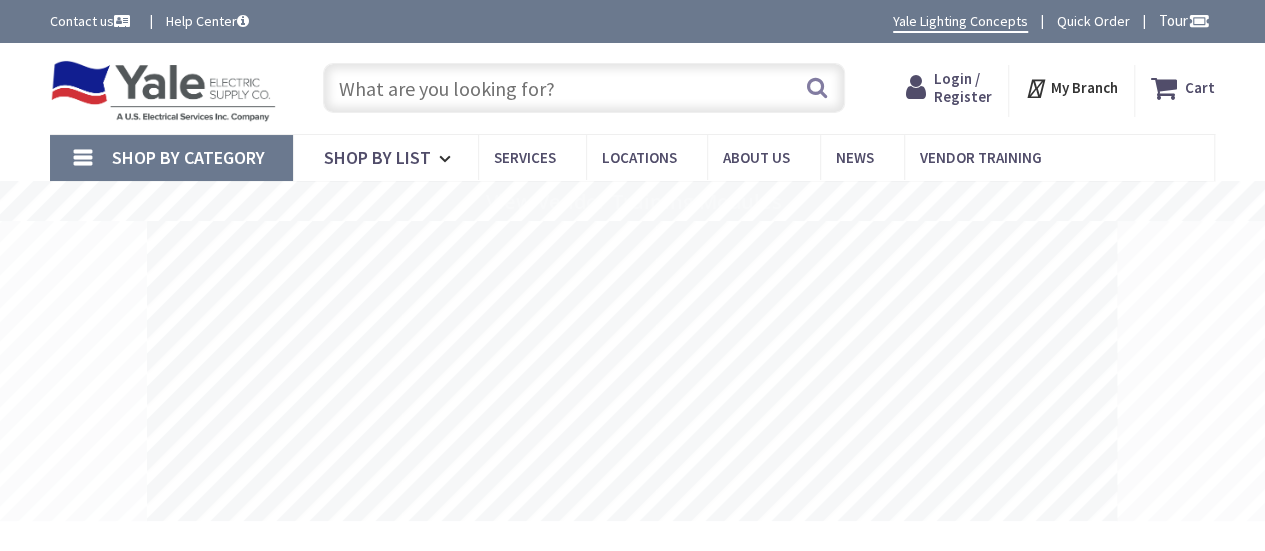 click at bounding box center [584, 88] 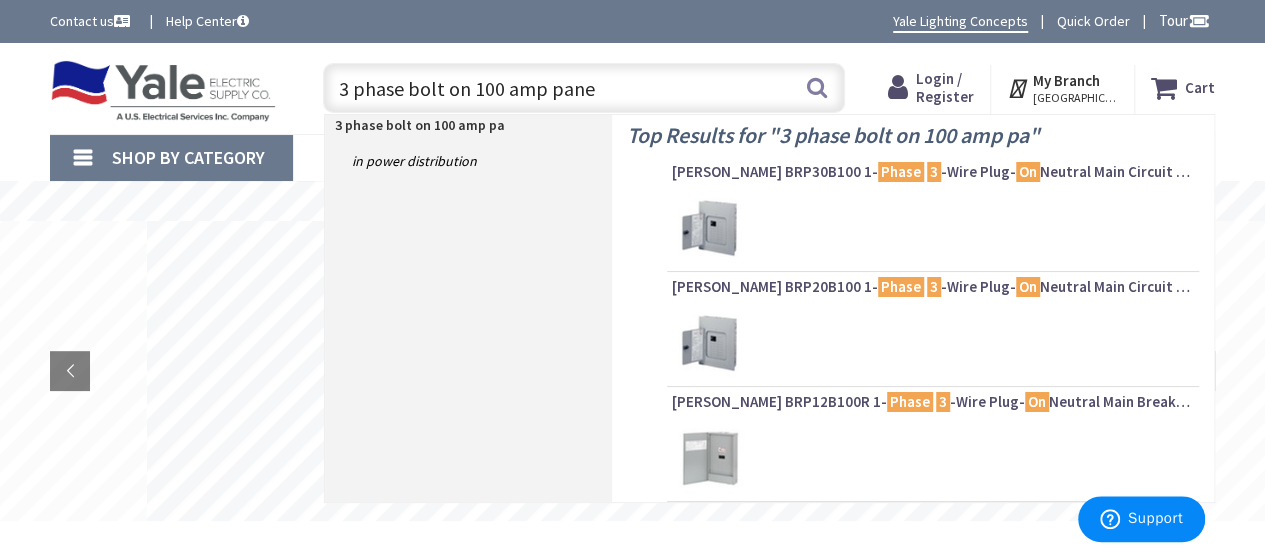 type on "3 phase bolt on 100 amp panel" 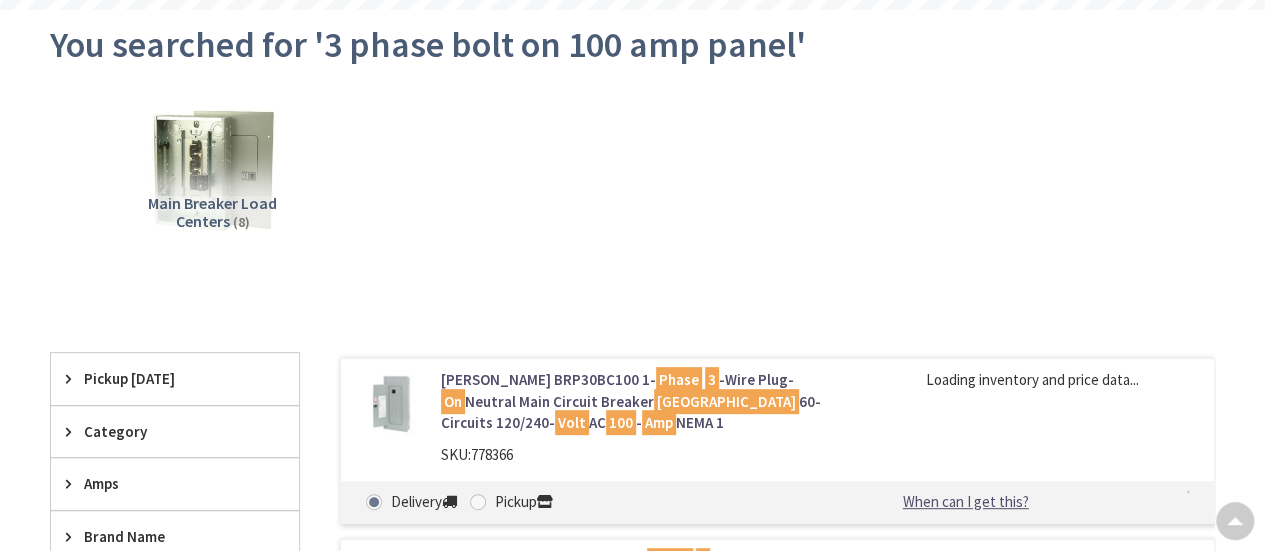 scroll, scrollTop: 211, scrollLeft: 0, axis: vertical 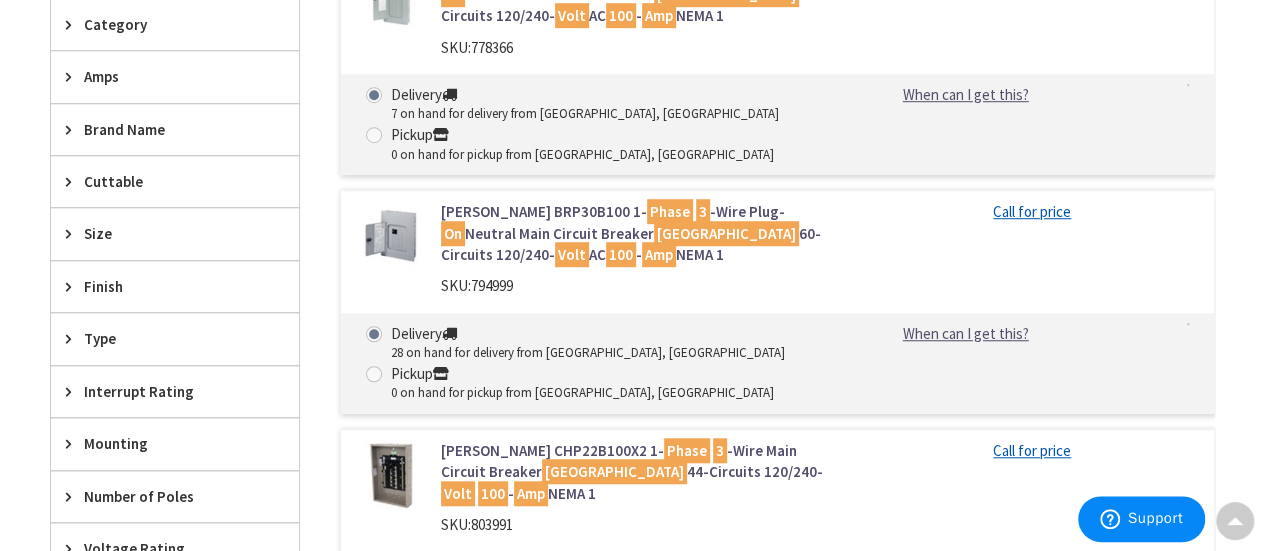 click at bounding box center (73, 443) 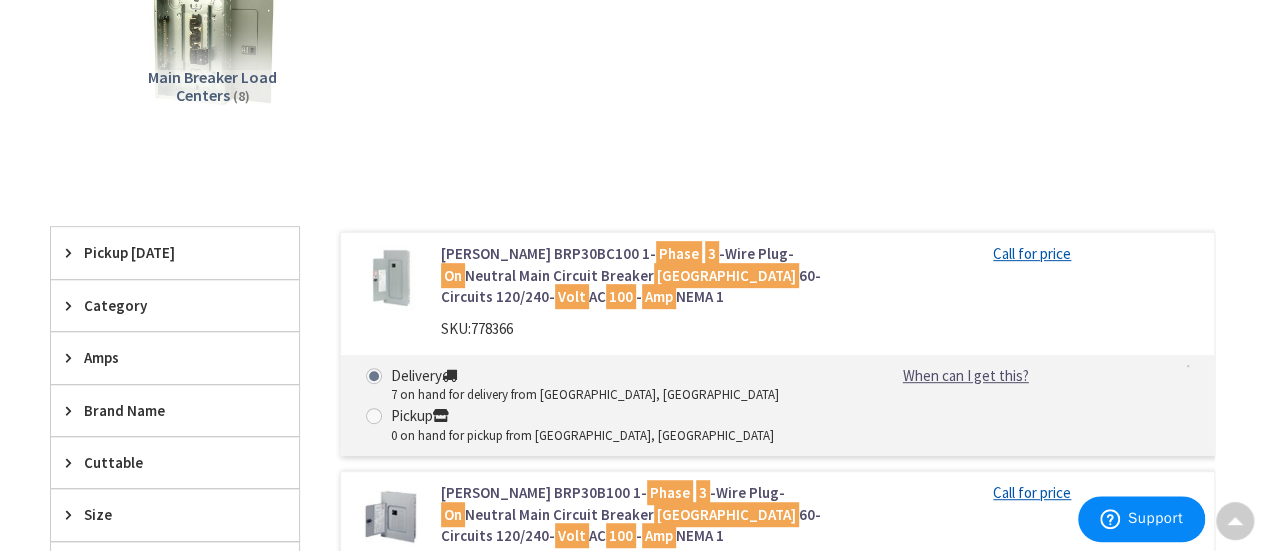 scroll, scrollTop: 0, scrollLeft: 0, axis: both 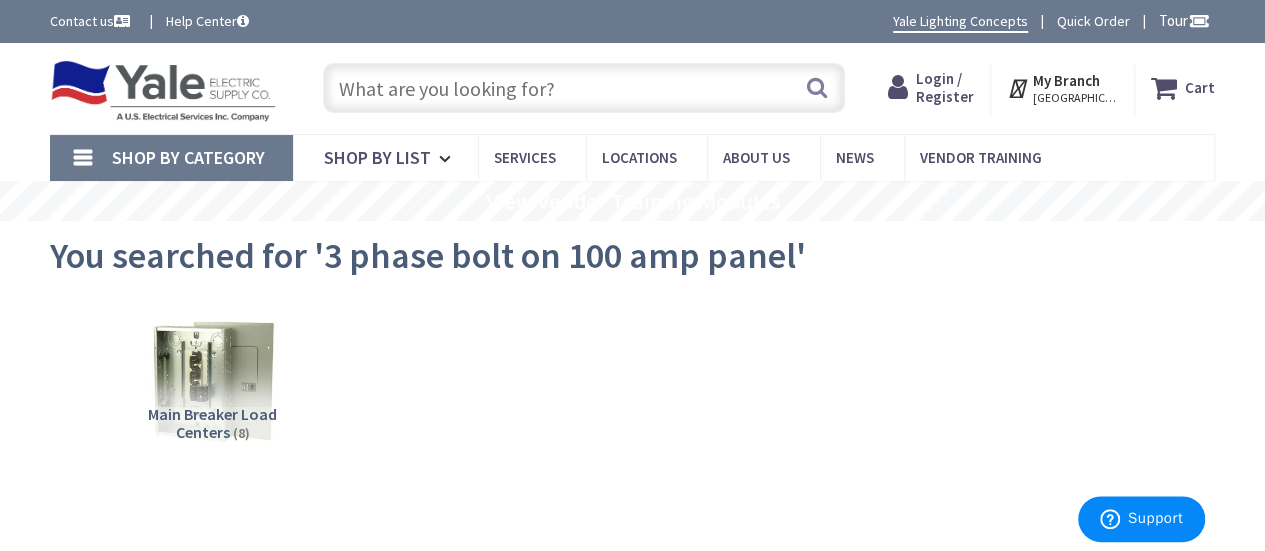 click at bounding box center [1020, 88] 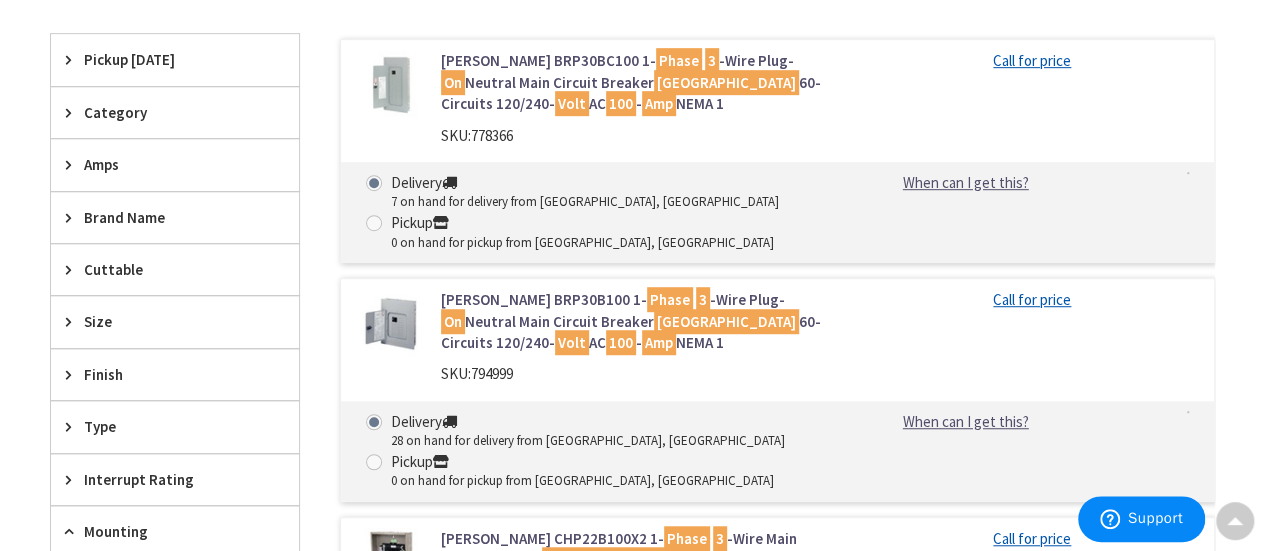 scroll, scrollTop: 1009, scrollLeft: 0, axis: vertical 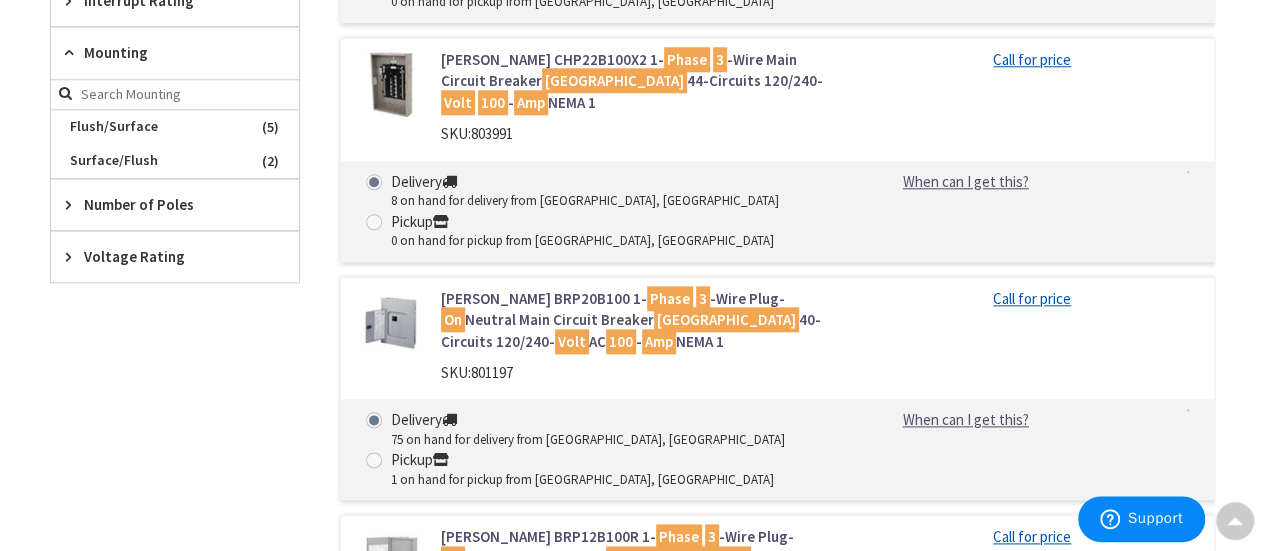 click on "Amp" at bounding box center [659, 341] 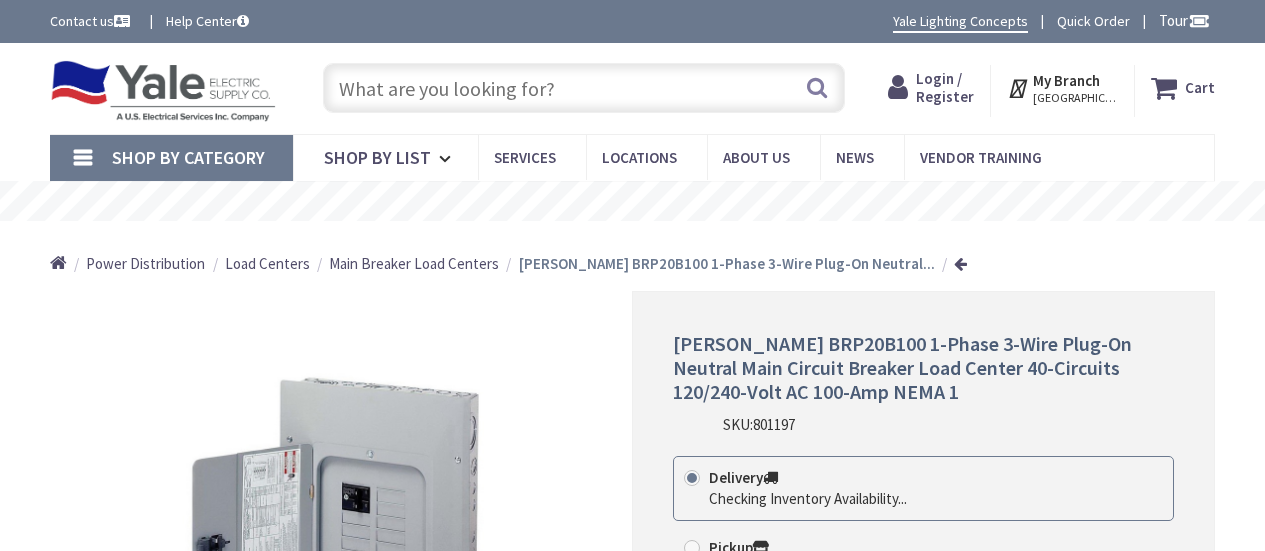 scroll, scrollTop: 0, scrollLeft: 0, axis: both 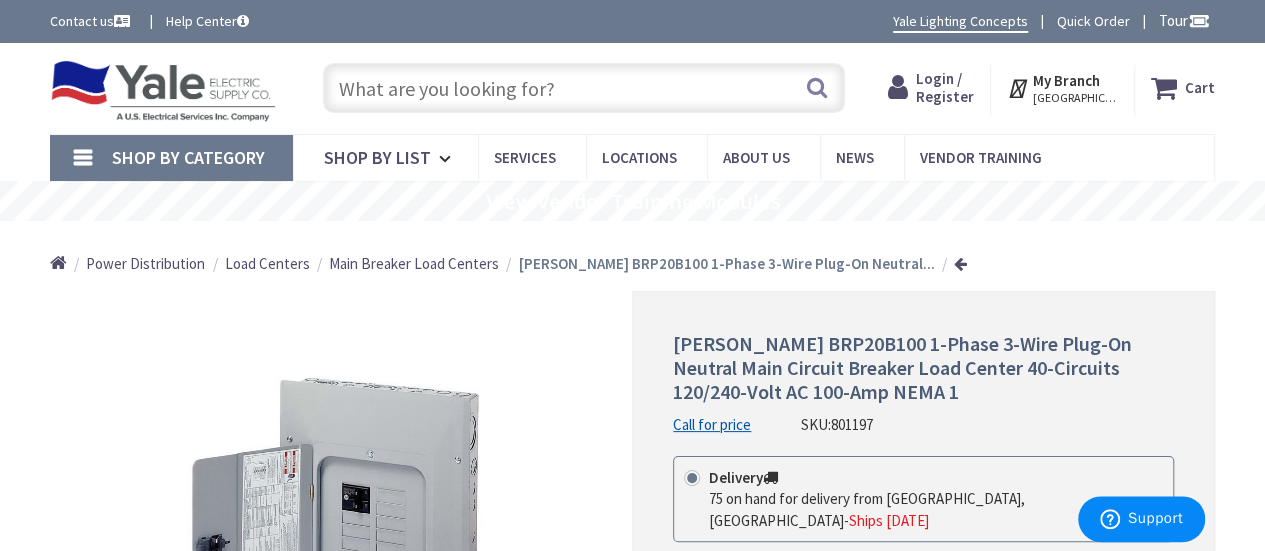 click at bounding box center (584, 88) 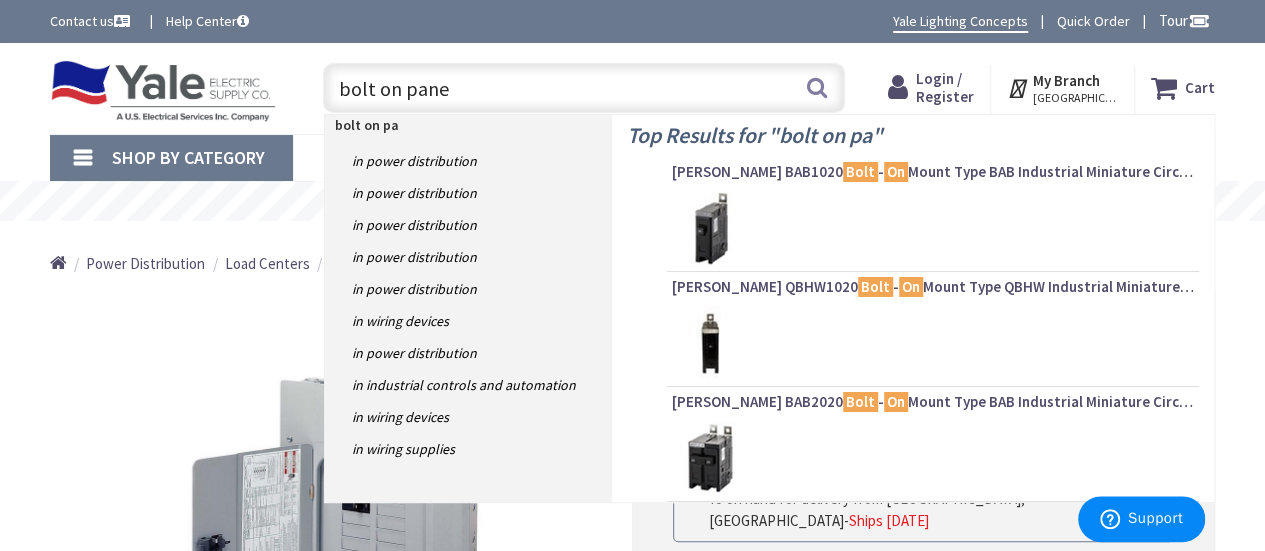 type on "bolt on panel" 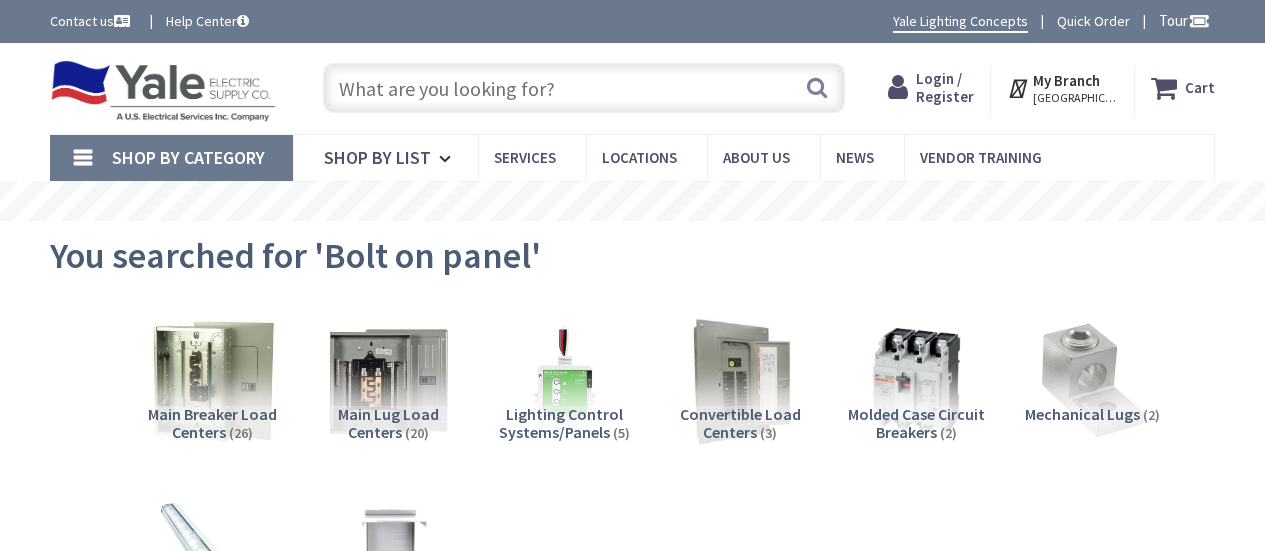 scroll, scrollTop: 0, scrollLeft: 0, axis: both 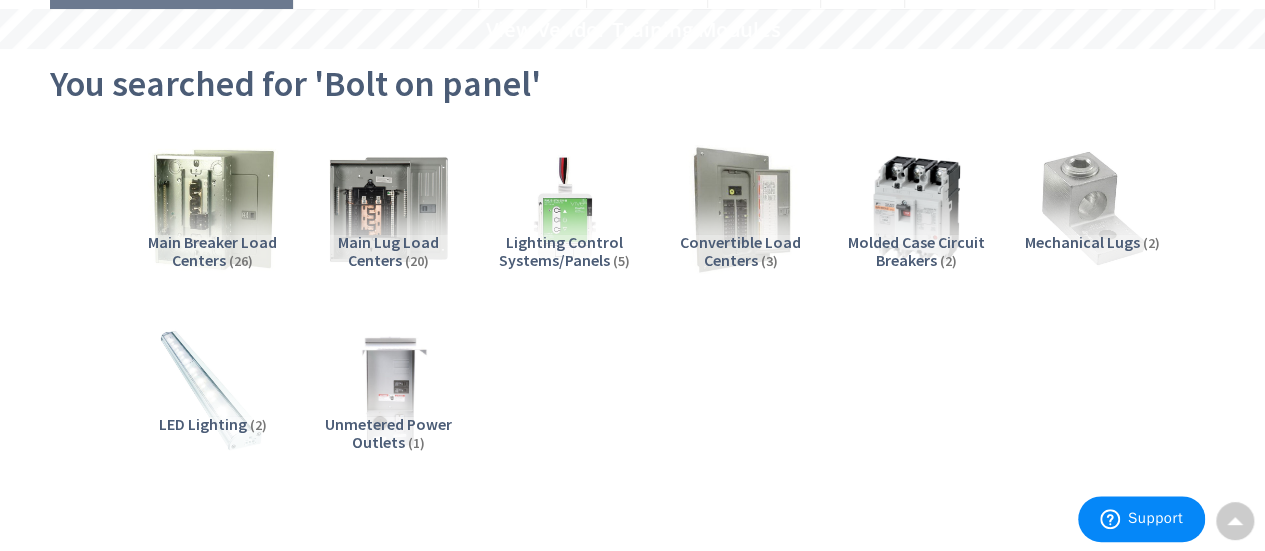 click on "Main Breaker Load Centers" at bounding box center (212, 251) 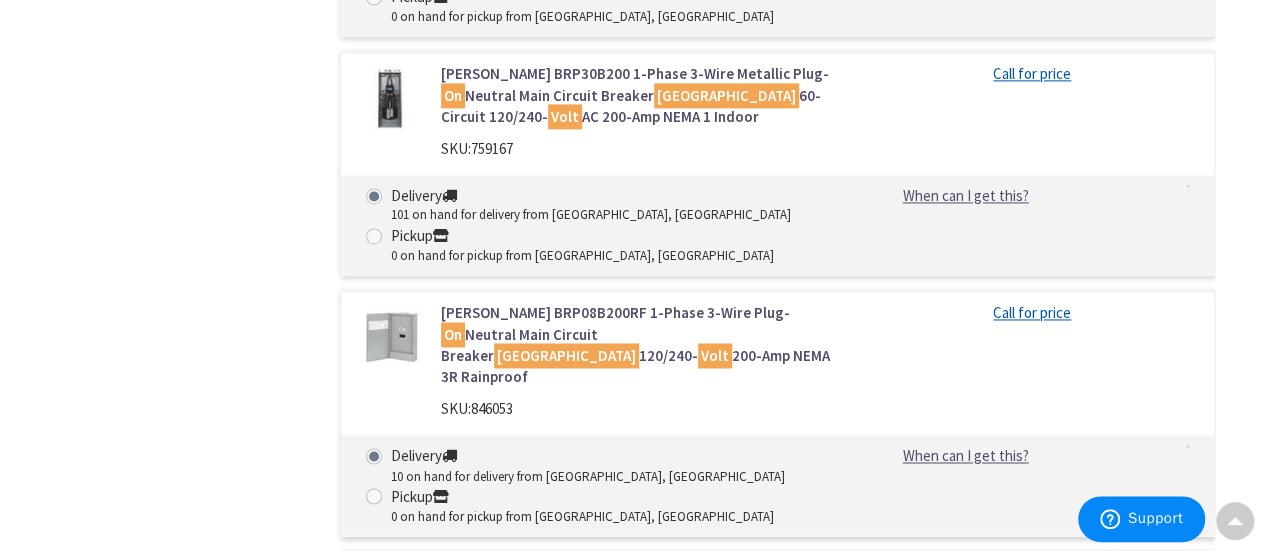 scroll, scrollTop: 1806, scrollLeft: 0, axis: vertical 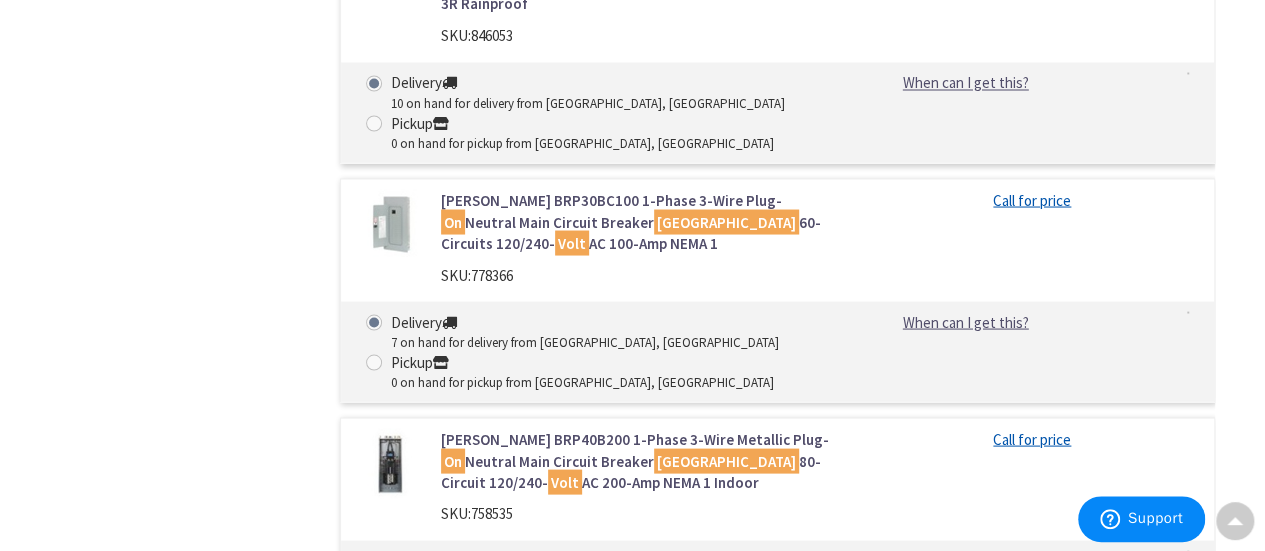 drag, startPoint x: 322, startPoint y: 297, endPoint x: 274, endPoint y: 306, distance: 48.83646 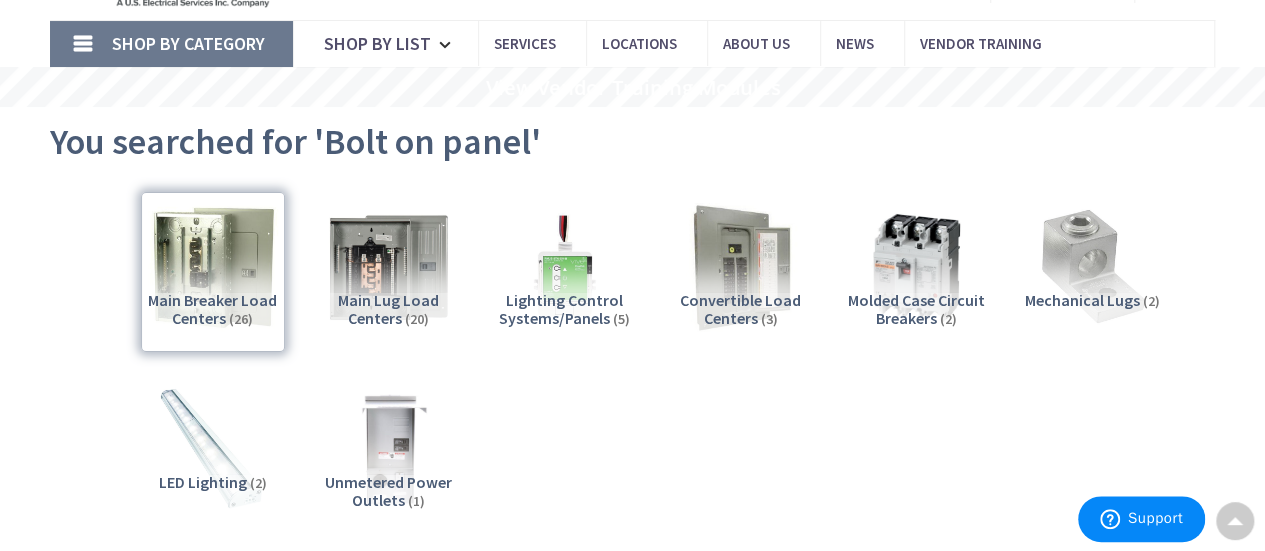 scroll, scrollTop: 0, scrollLeft: 0, axis: both 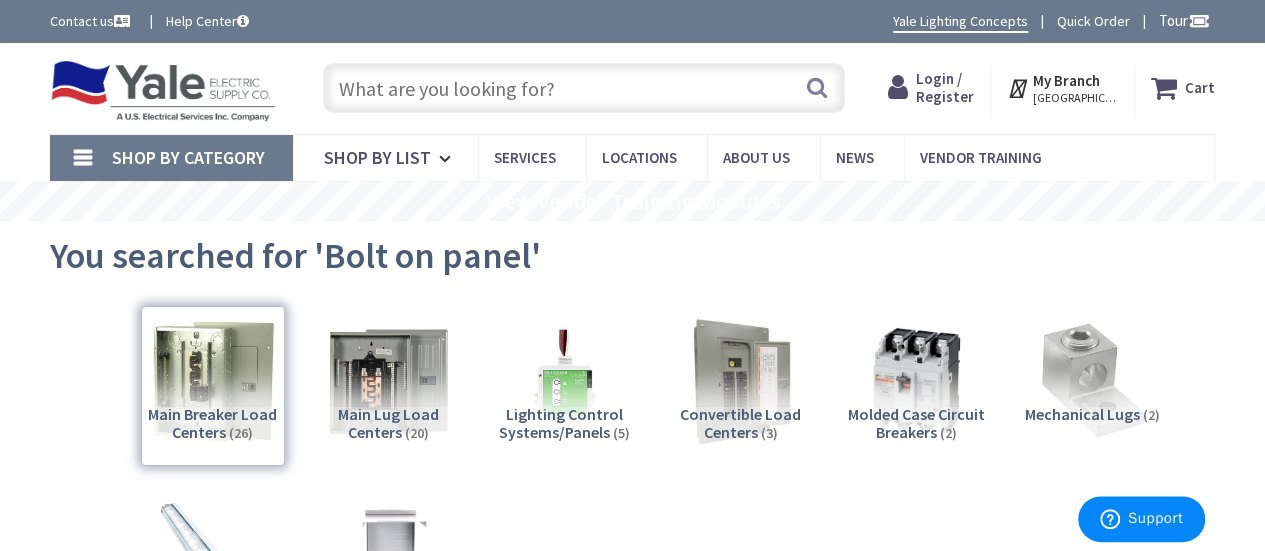 click at bounding box center [584, 88] 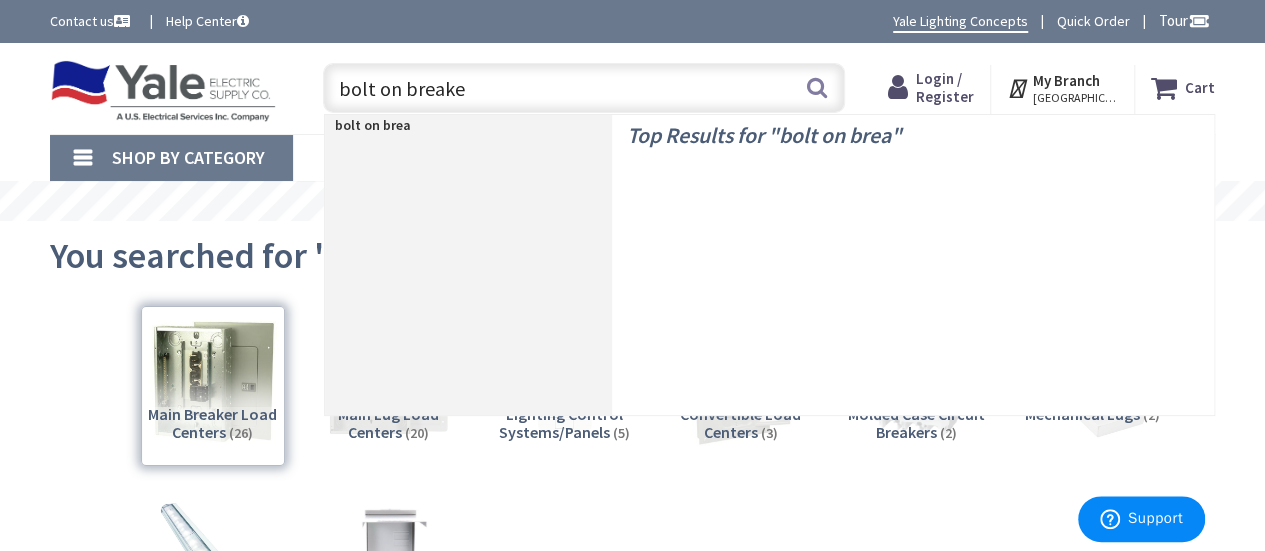 type on "bolt on breaker" 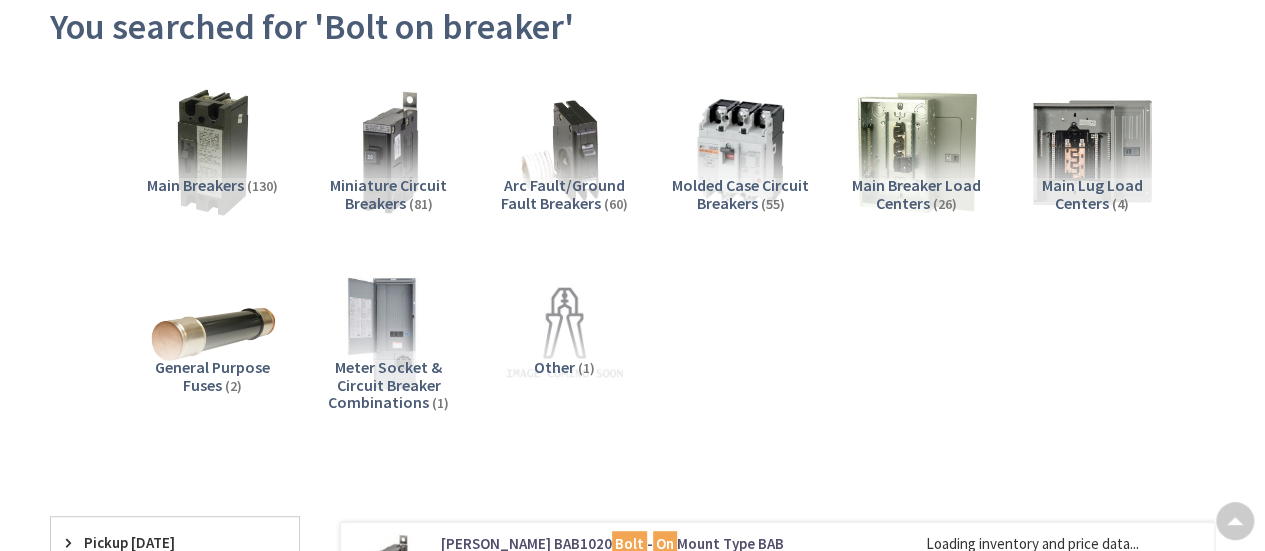 scroll, scrollTop: 229, scrollLeft: 0, axis: vertical 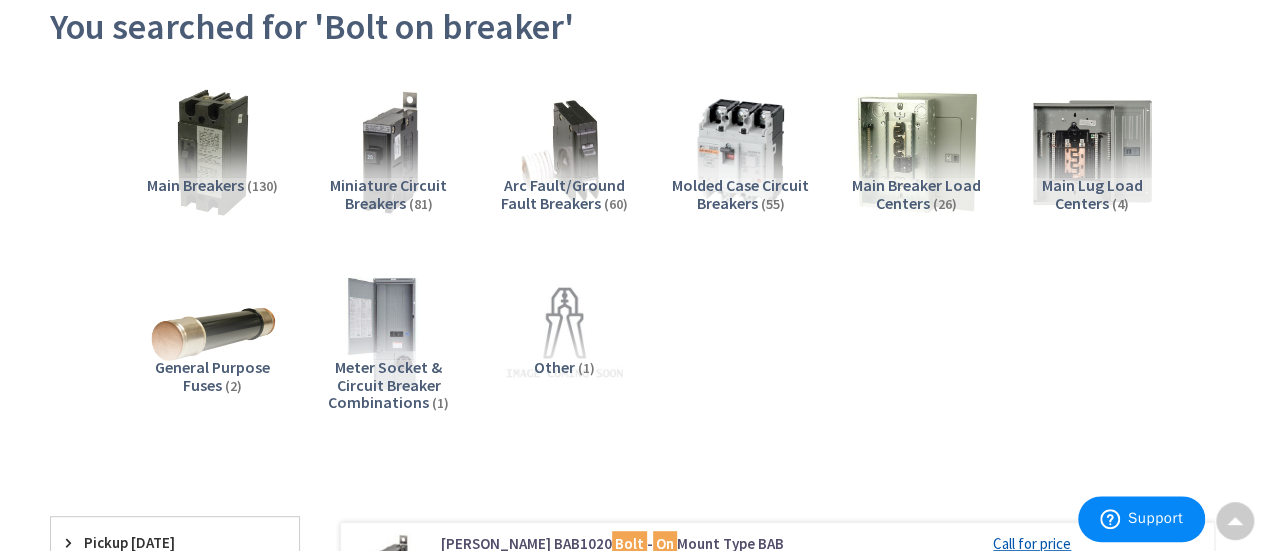 click on "Miniature Circuit Breakers" at bounding box center [388, 194] 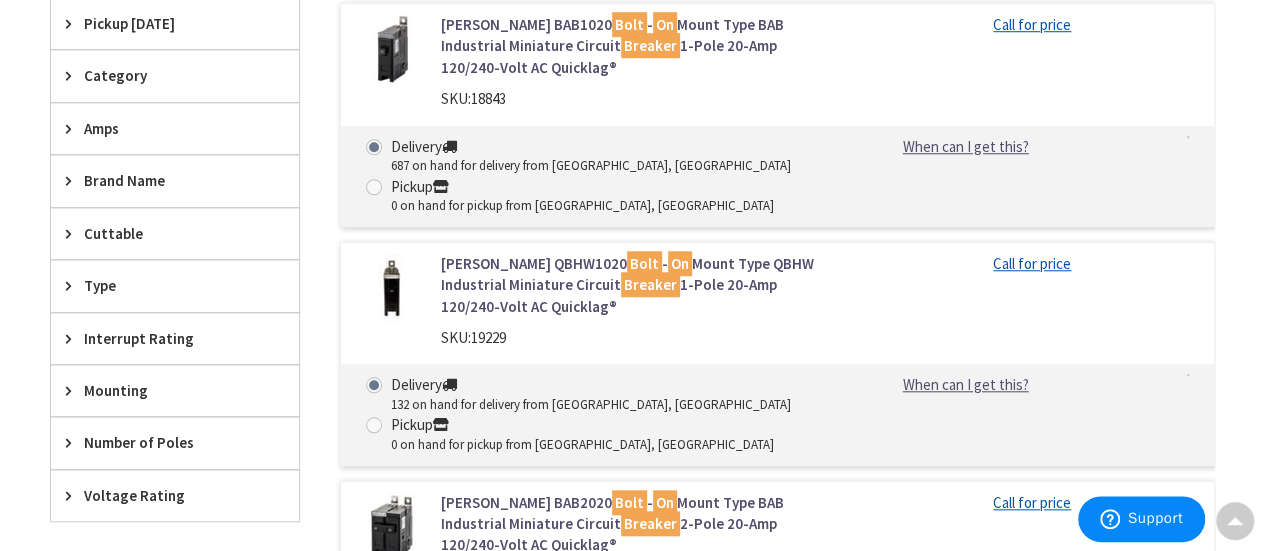 scroll, scrollTop: 666, scrollLeft: 0, axis: vertical 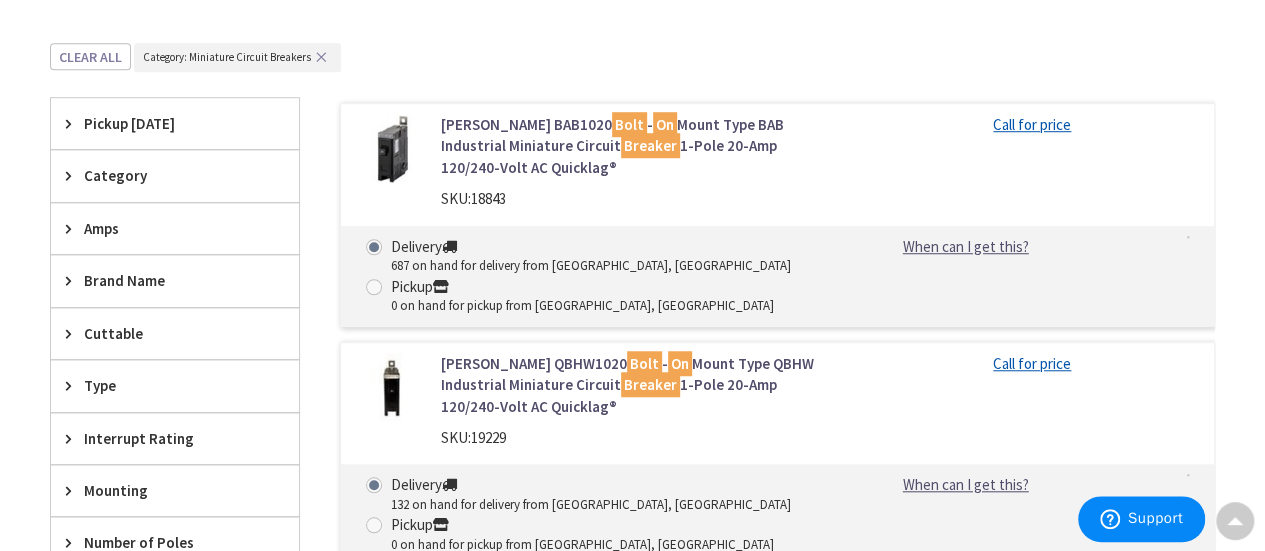 click on "[PERSON_NAME] BAB1020  Bolt - On  Mount Type BAB Industrial Miniature Circuit  Breaker  1-Pole 20-Amp 120/240-Volt AC Quicklag®" at bounding box center [638, 146] 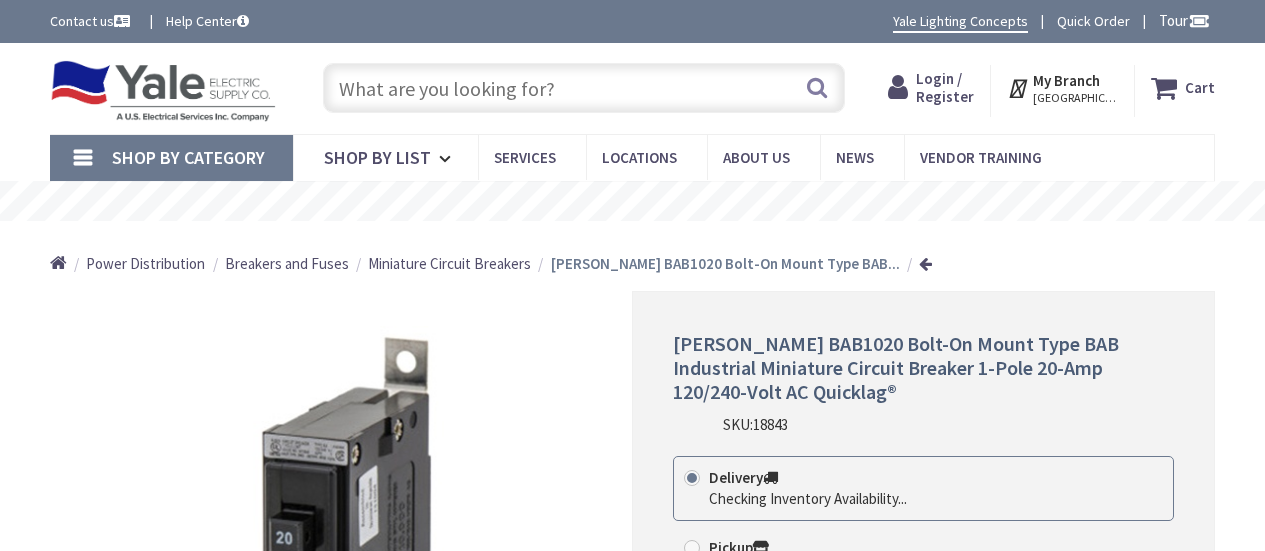 scroll, scrollTop: 0, scrollLeft: 0, axis: both 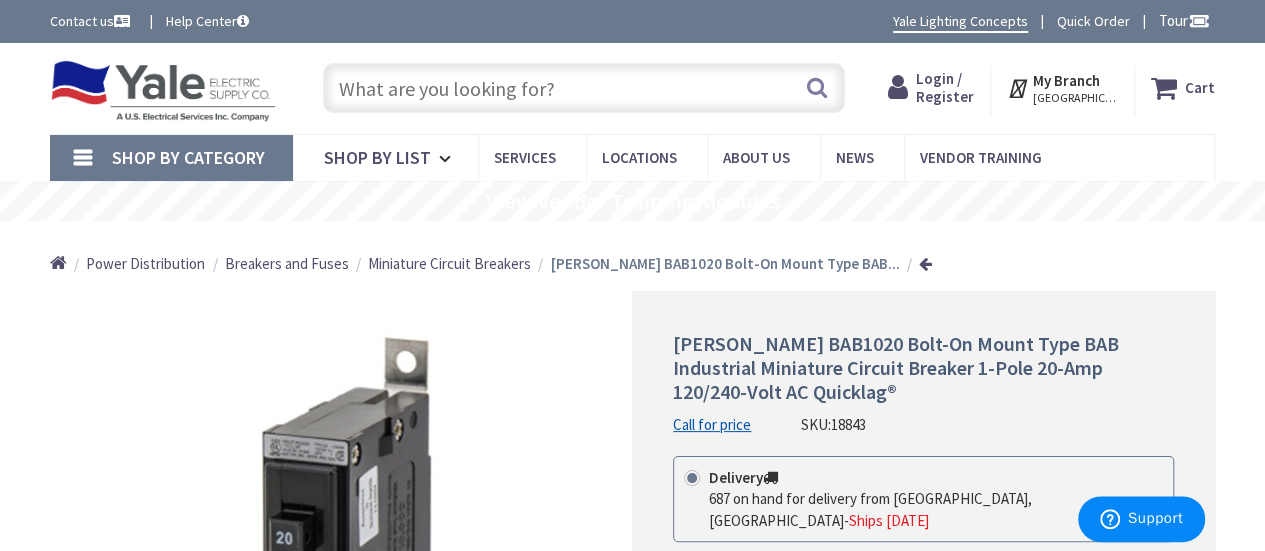 click at bounding box center [584, 88] 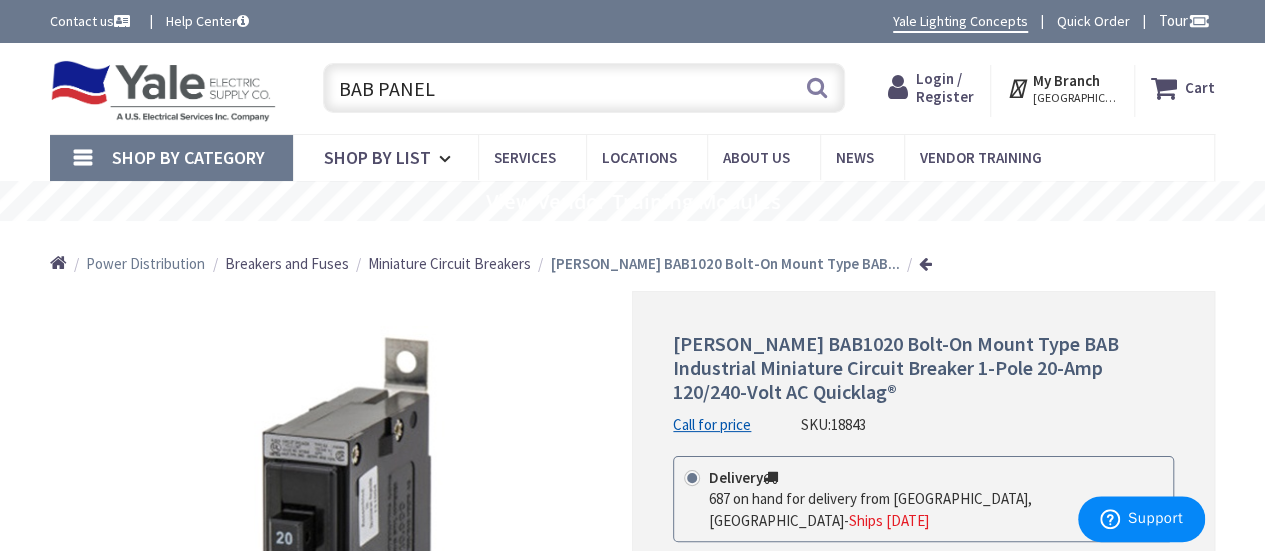 type on "BAB PANEL" 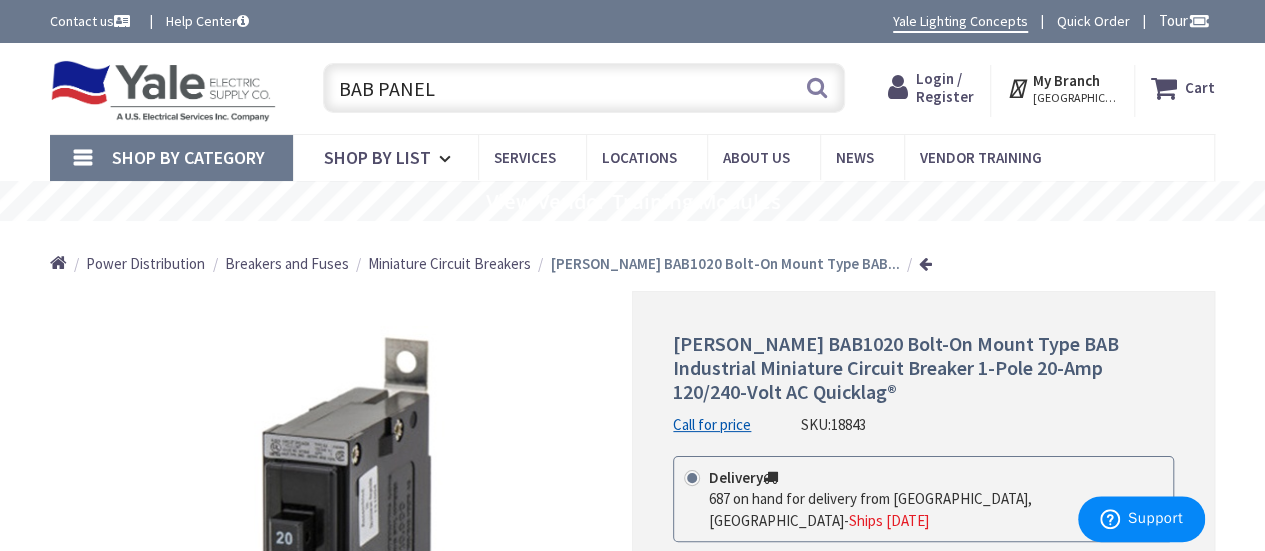 click on "Power Distribution" at bounding box center (145, 263) 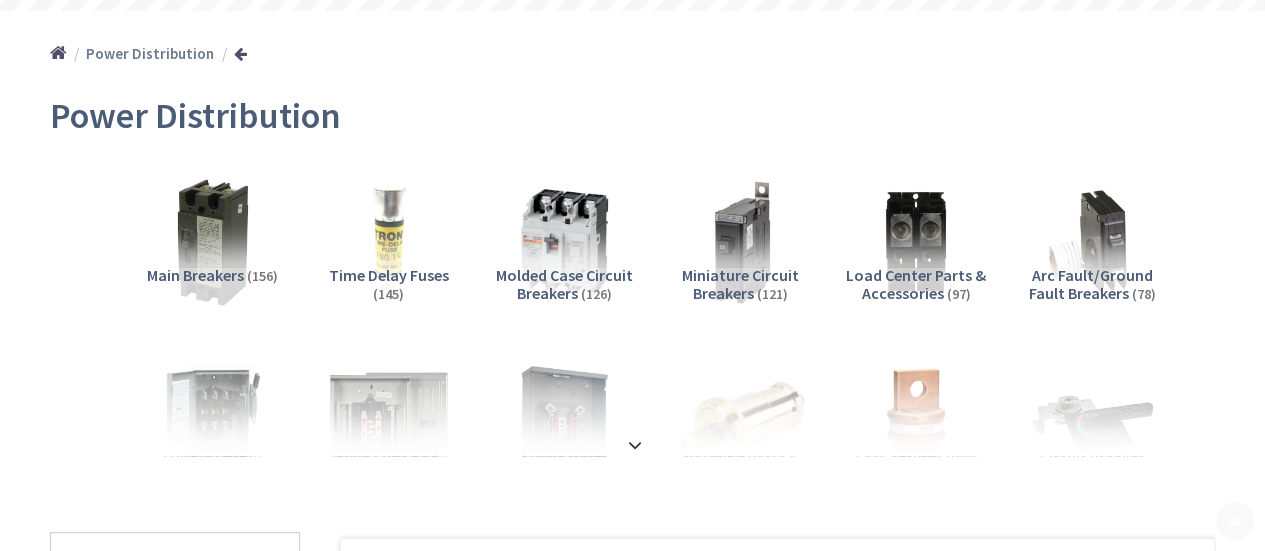 scroll, scrollTop: 210, scrollLeft: 0, axis: vertical 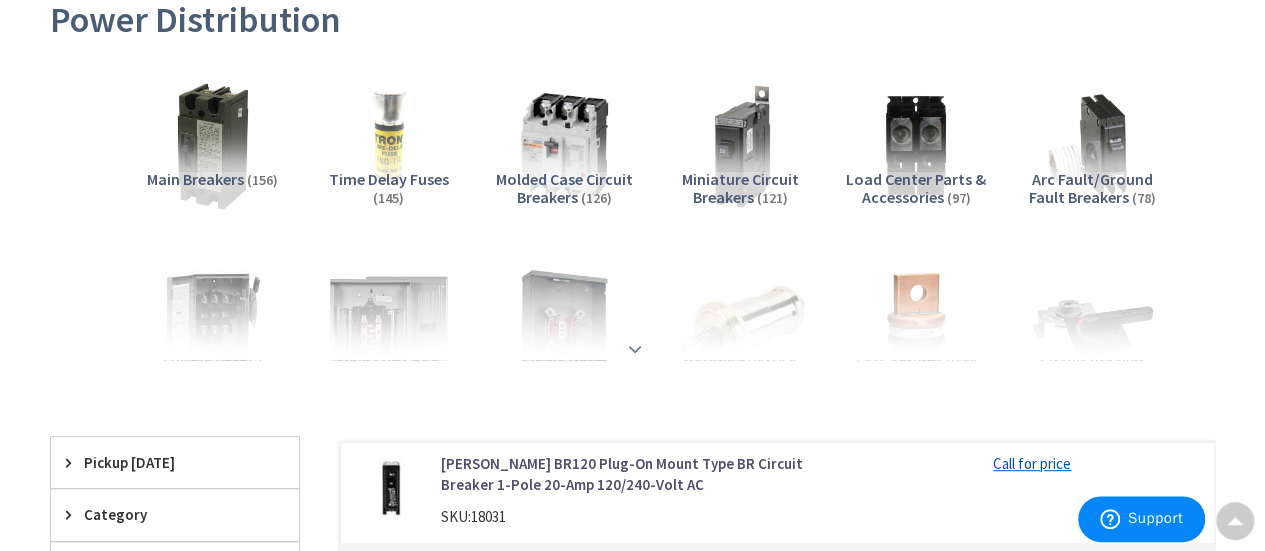 click at bounding box center [632, 305] 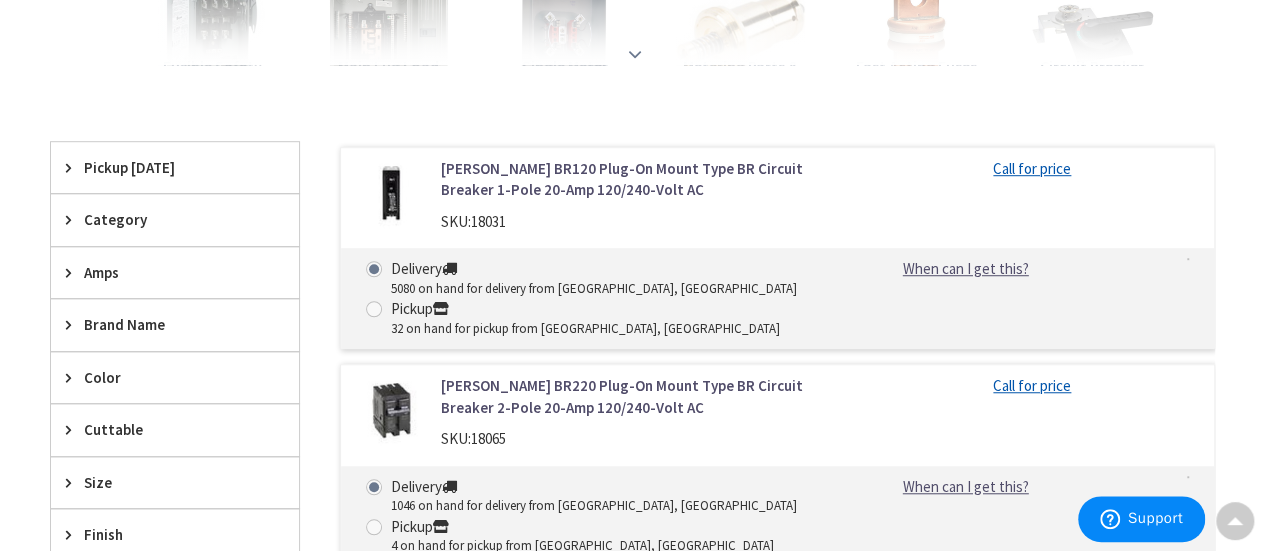 scroll, scrollTop: 592, scrollLeft: 0, axis: vertical 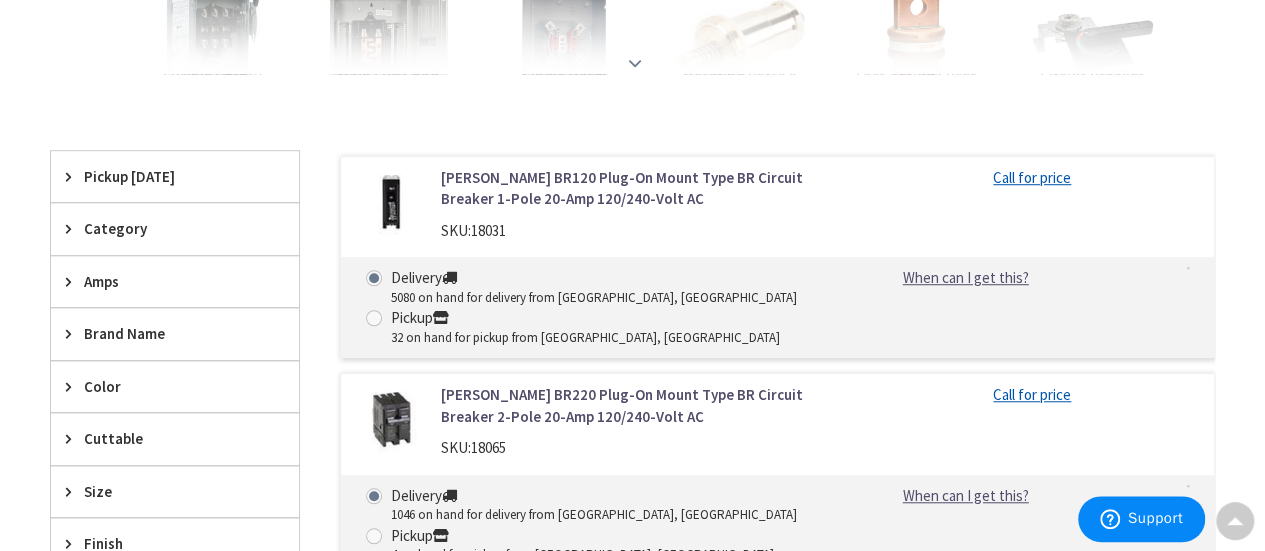 click at bounding box center (632, 19) 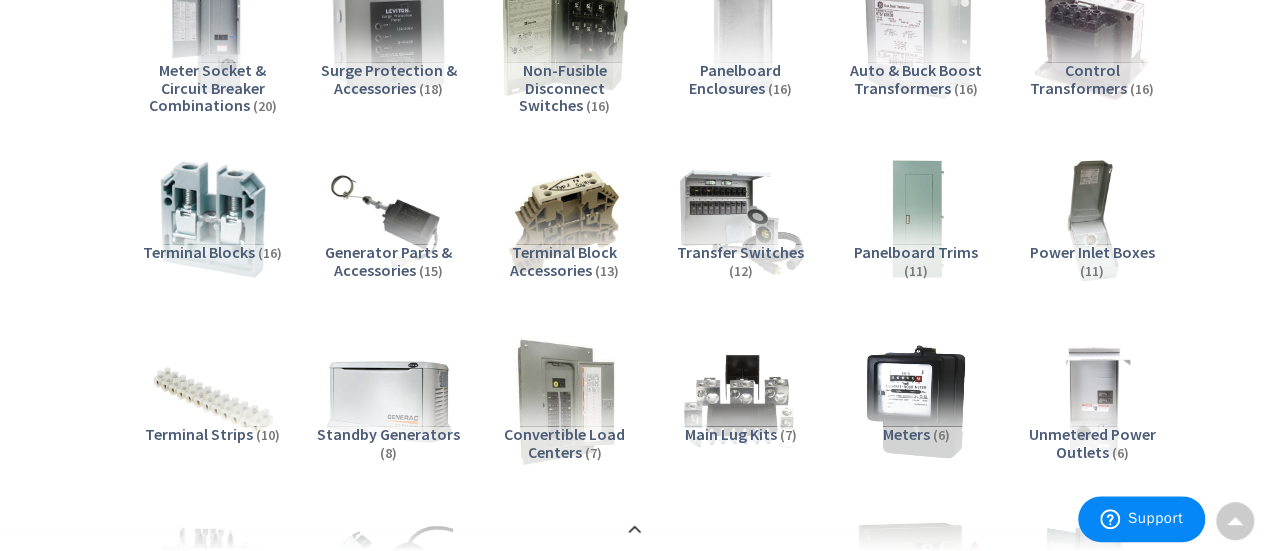 scroll, scrollTop: 1144, scrollLeft: 0, axis: vertical 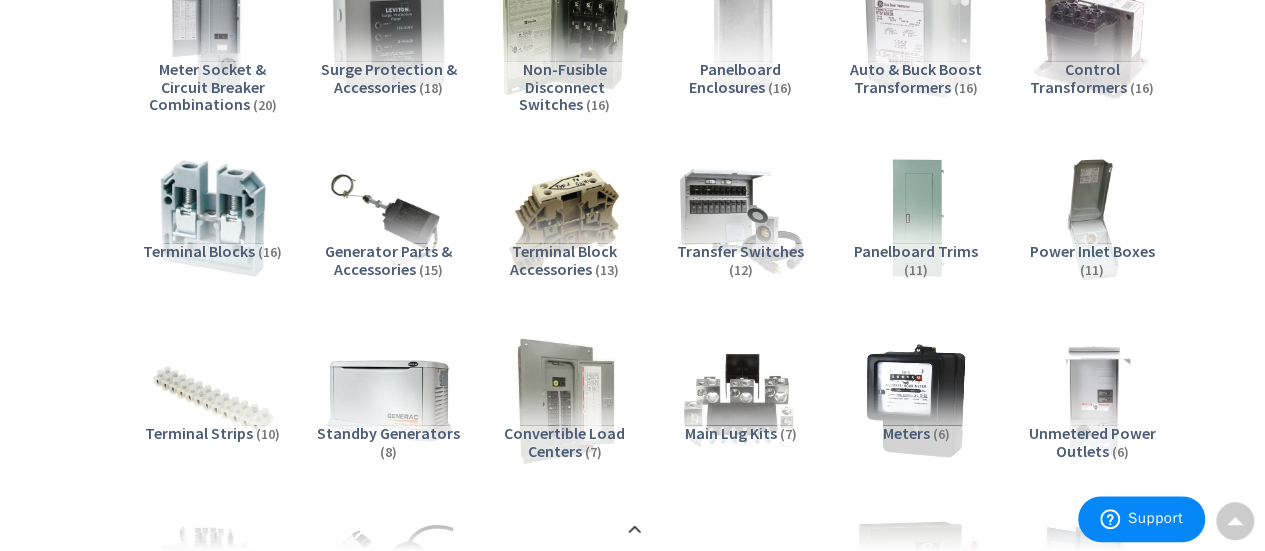 click on "Panelboard Trims" at bounding box center [916, 251] 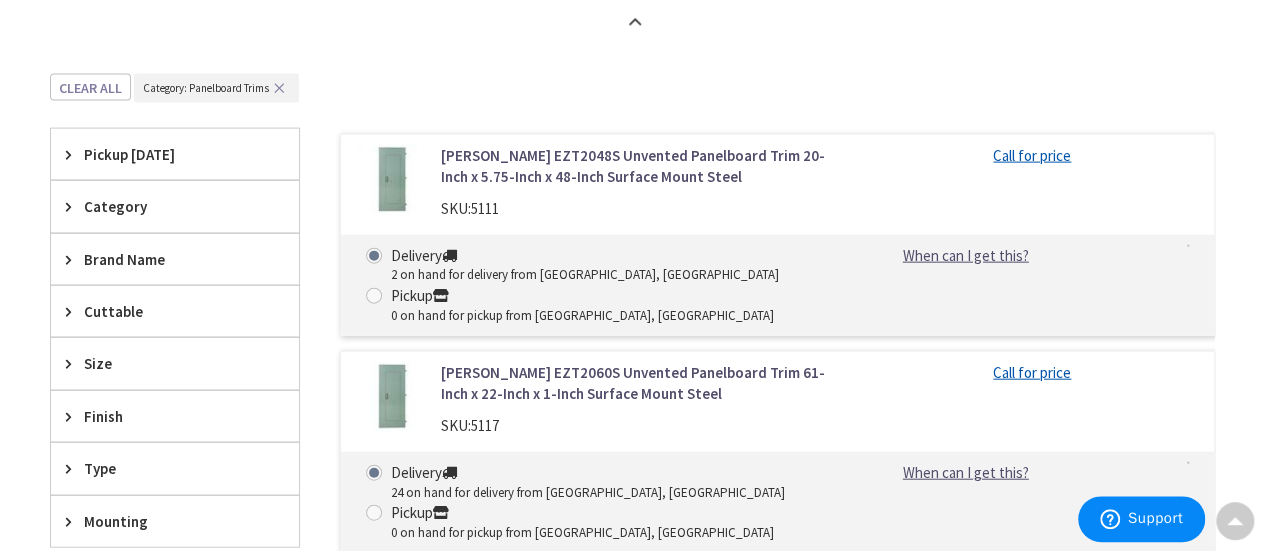 scroll, scrollTop: 2163, scrollLeft: 0, axis: vertical 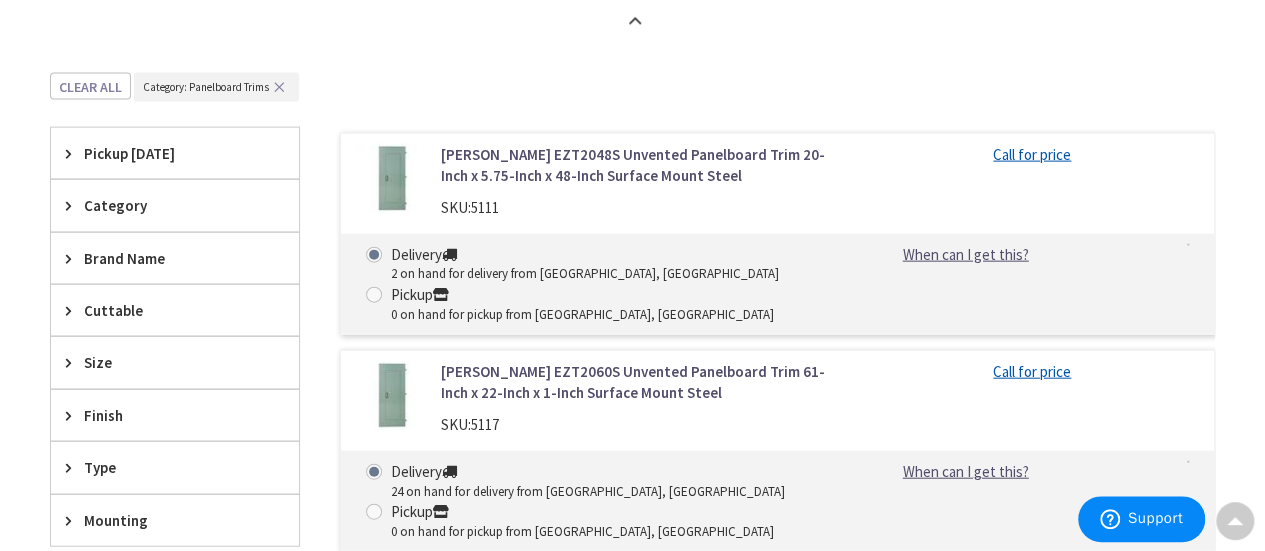 click on "[PERSON_NAME] EZT2048S Unvented Panelboard Trim 20-Inch x 5.75-Inch x 48-Inch Surface Mount Steel" at bounding box center [638, 165] 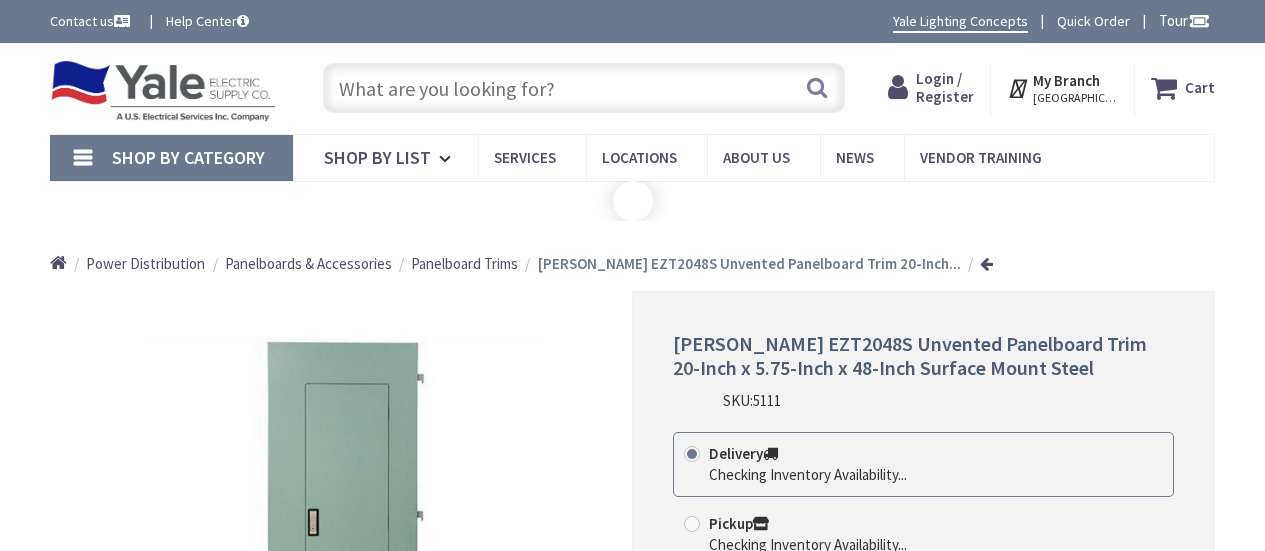 scroll, scrollTop: 0, scrollLeft: 0, axis: both 